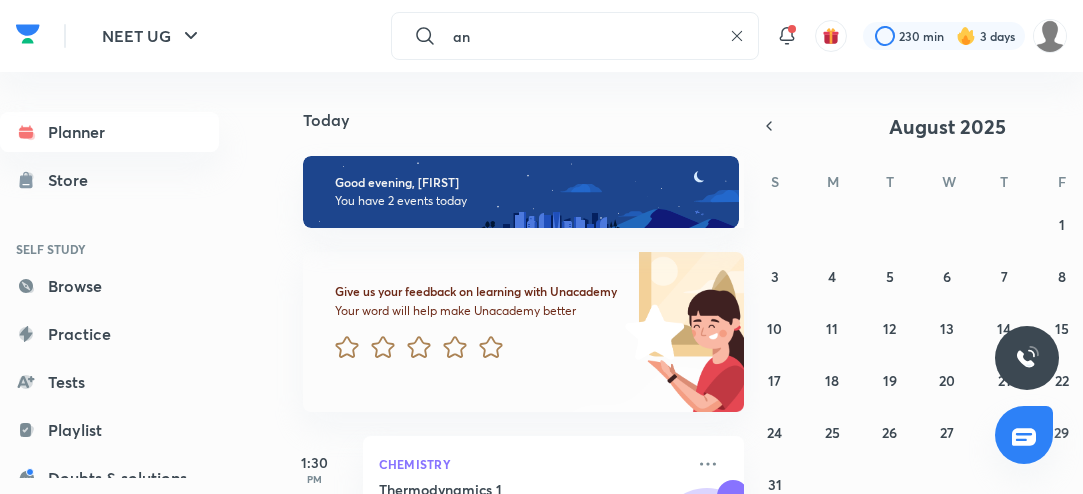 scroll, scrollTop: 85, scrollLeft: 0, axis: vertical 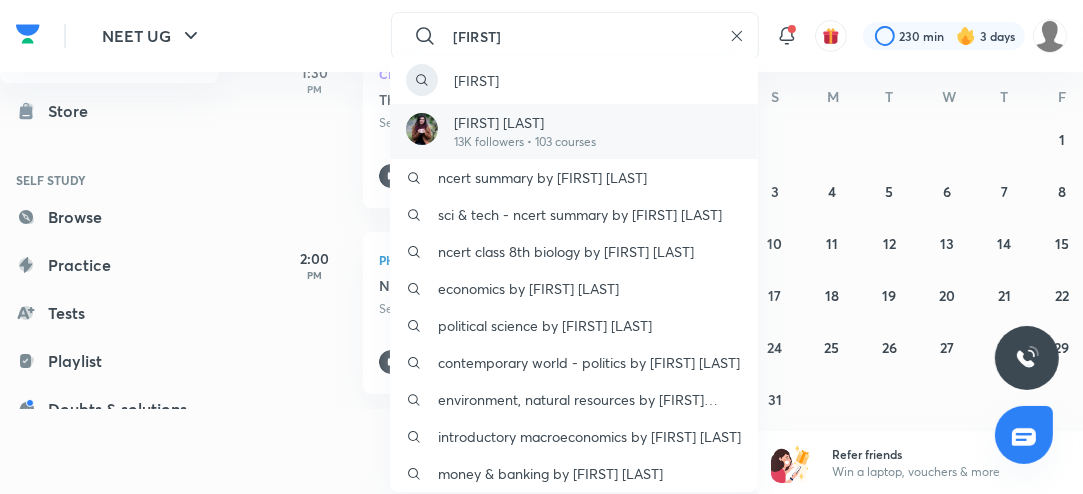 type on "anushka" 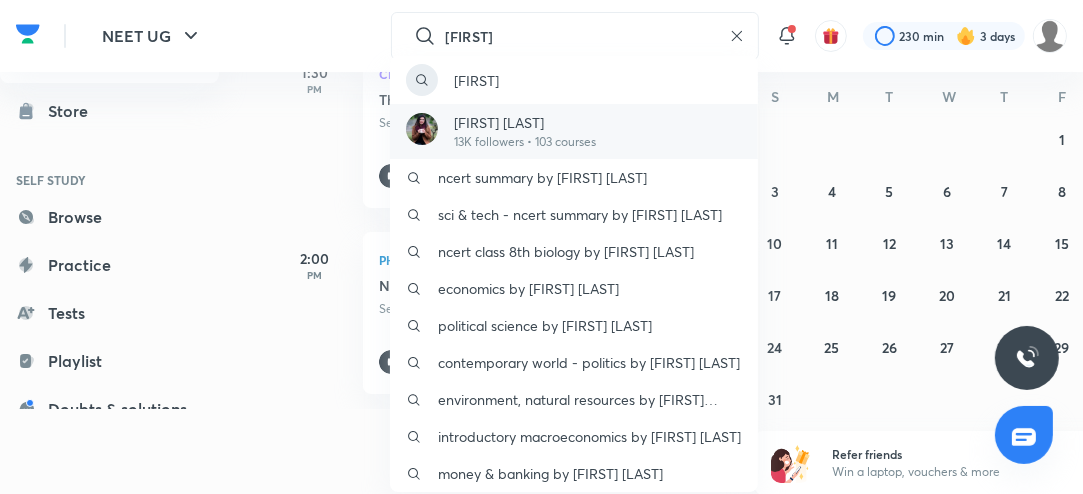 click on "13K followers • 103 courses" at bounding box center [525, 142] 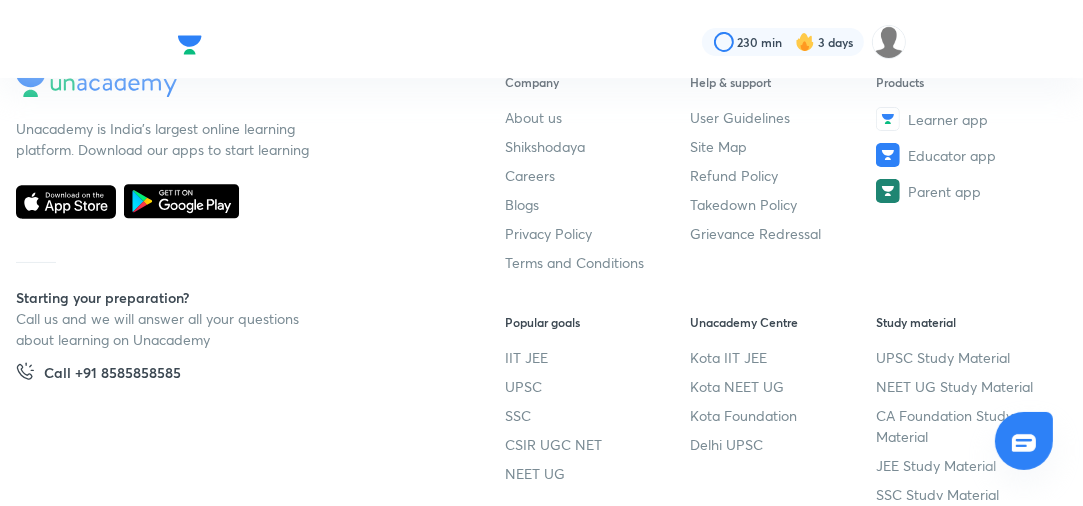 scroll, scrollTop: 0, scrollLeft: 0, axis: both 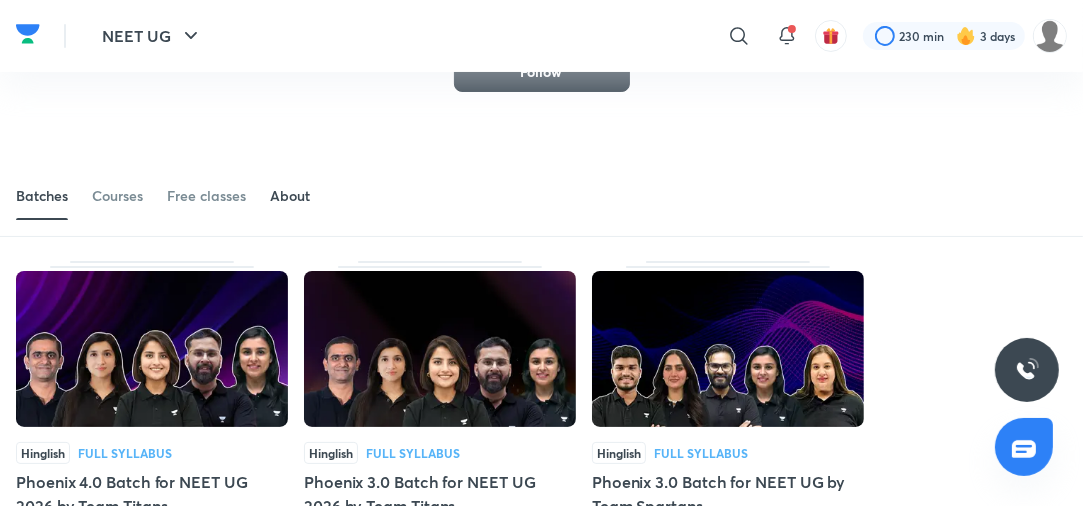 click on "About" at bounding box center [290, 196] 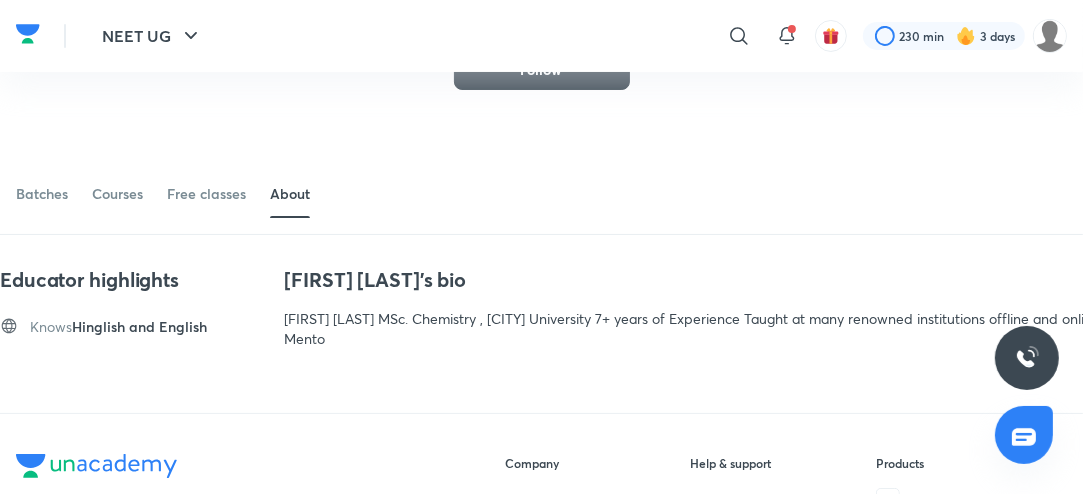 scroll, scrollTop: 141, scrollLeft: 0, axis: vertical 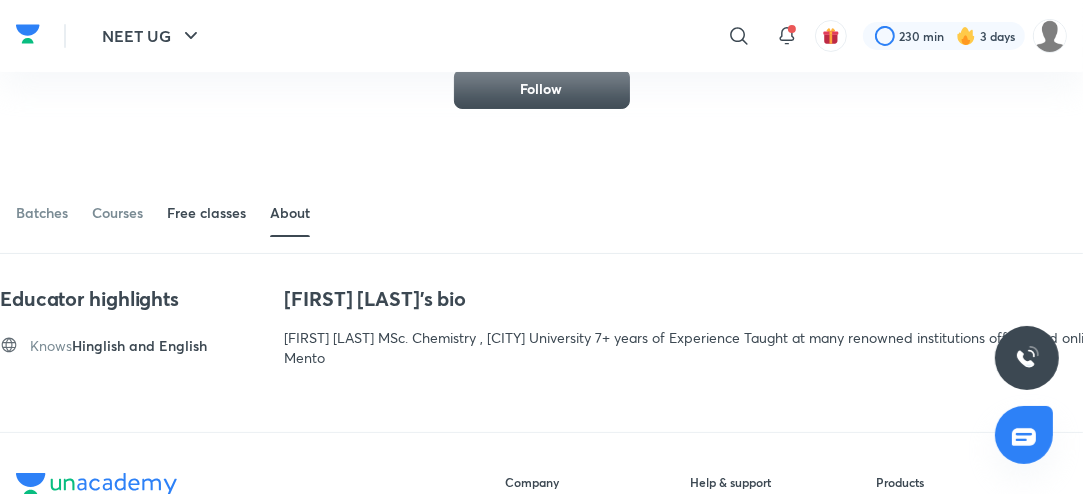 click on "Free classes" at bounding box center (206, 213) 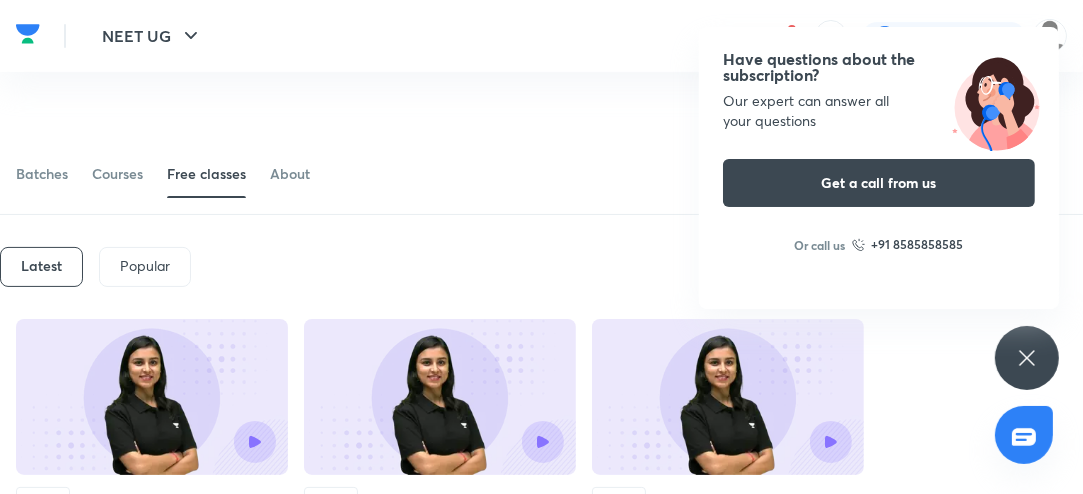 scroll, scrollTop: 140, scrollLeft: 0, axis: vertical 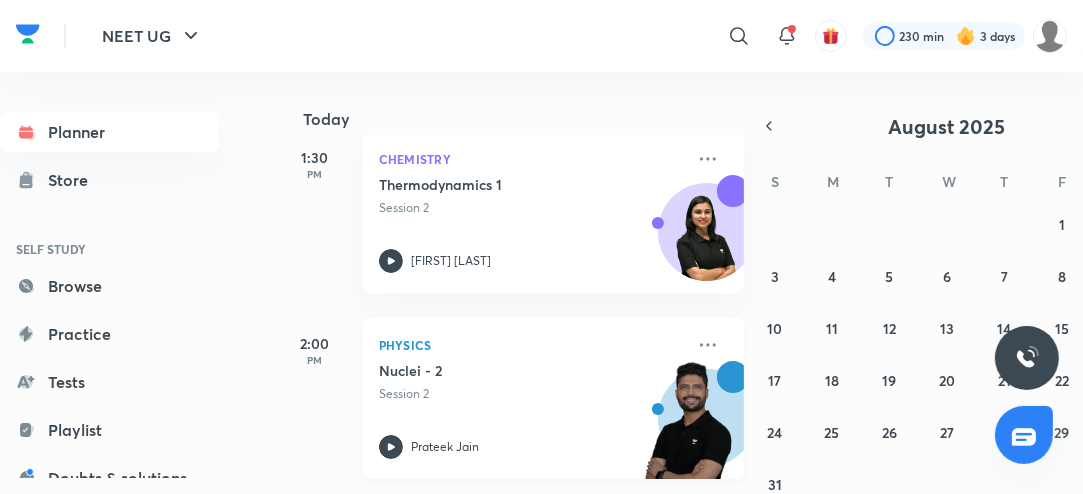 click 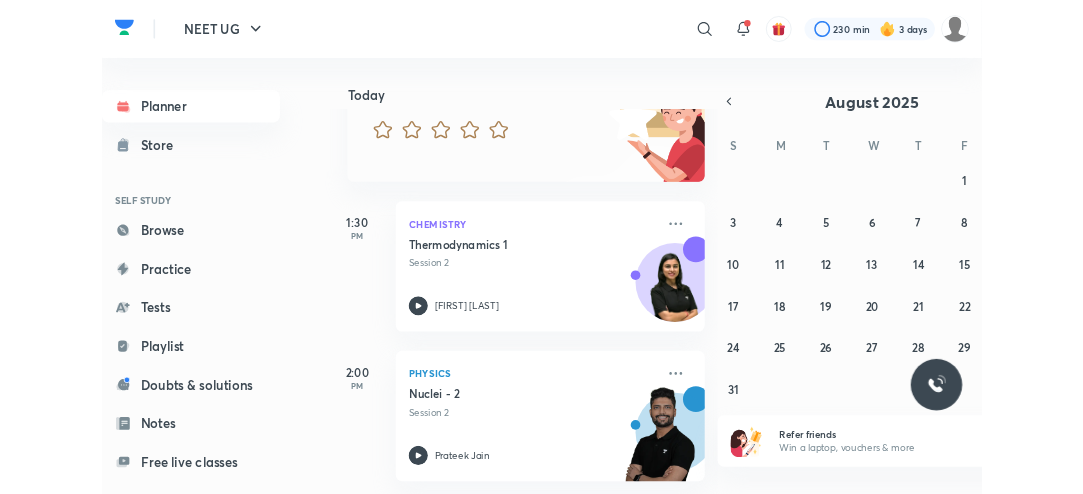 scroll, scrollTop: 197, scrollLeft: 0, axis: vertical 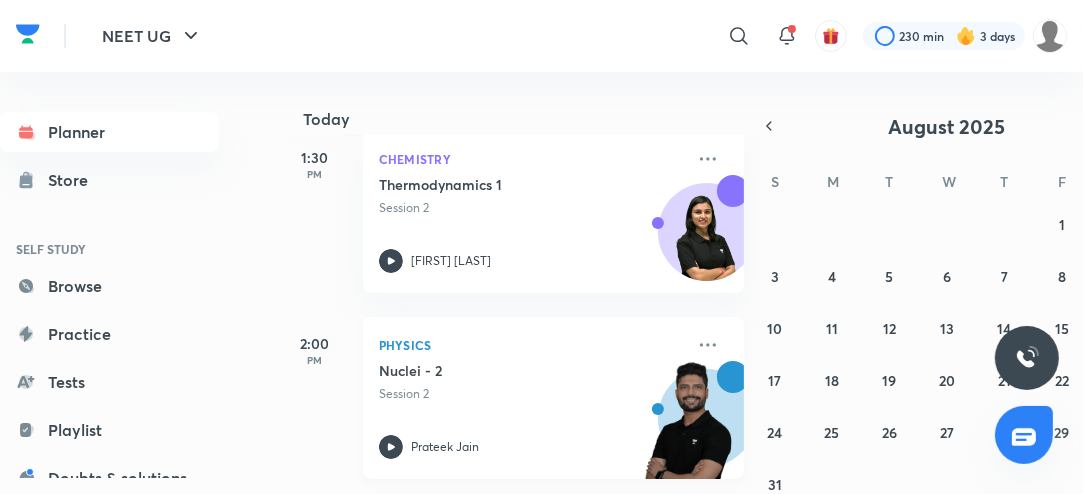 click 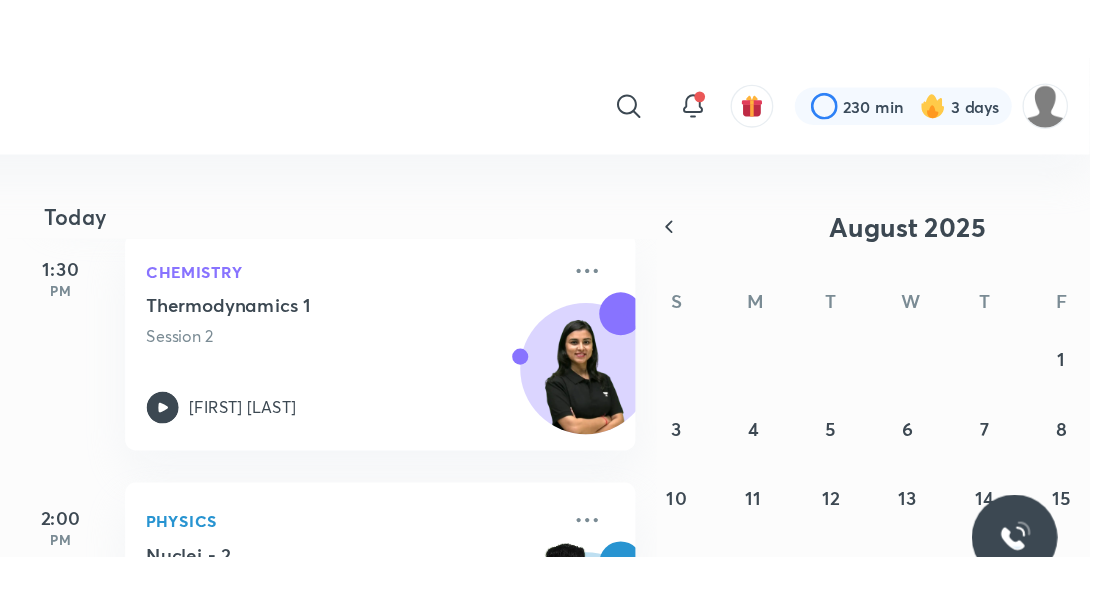 scroll, scrollTop: 0, scrollLeft: 0, axis: both 